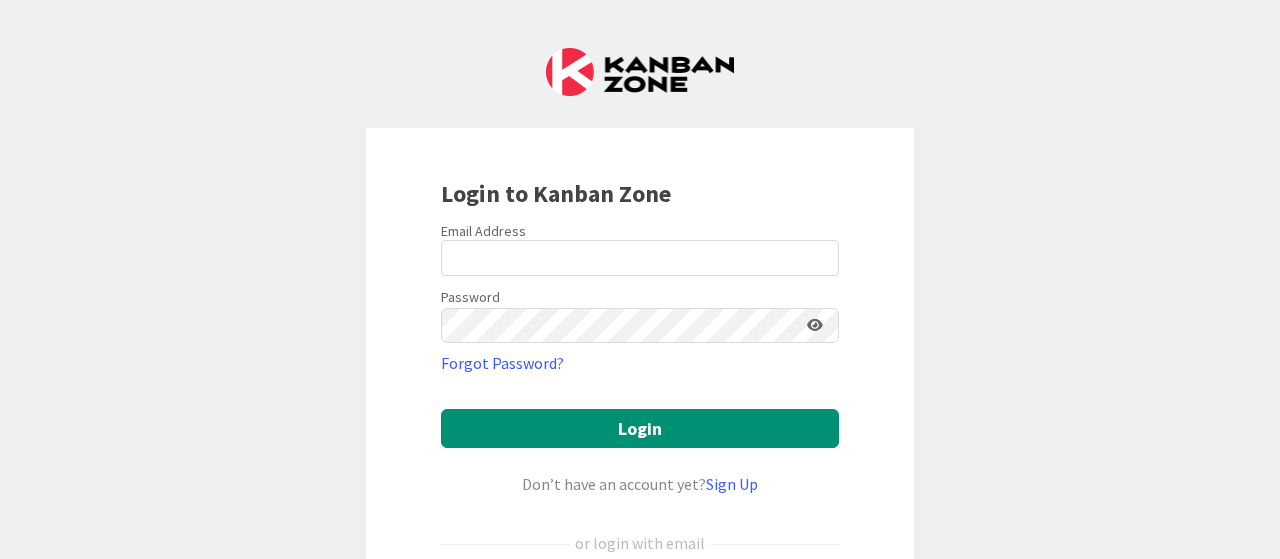 scroll, scrollTop: 0, scrollLeft: 0, axis: both 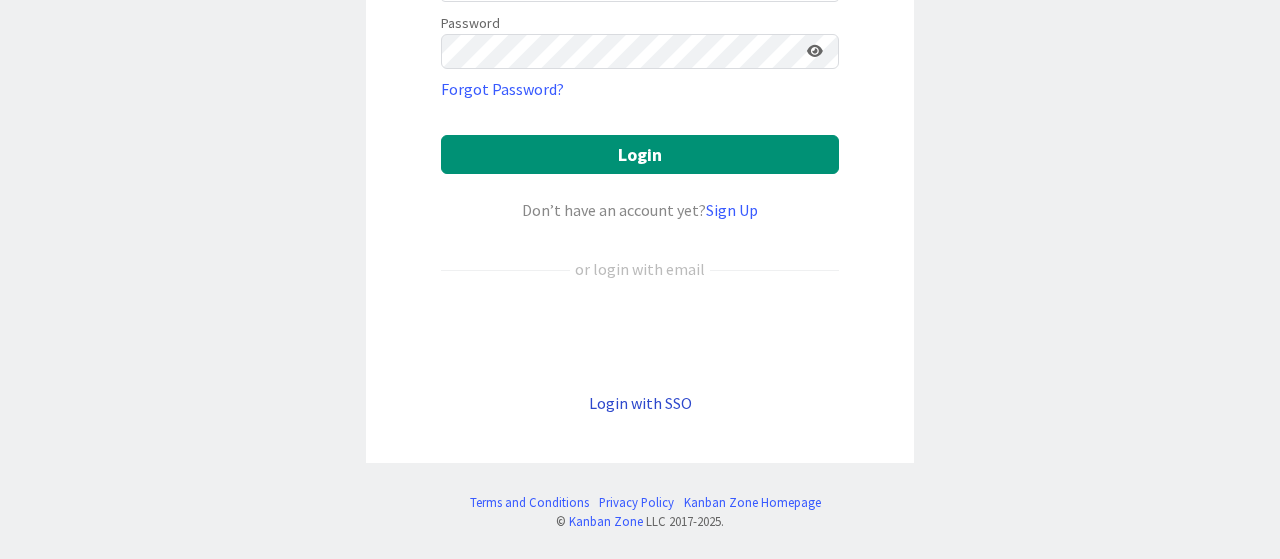 click on "Login with SSO" at bounding box center (640, 403) 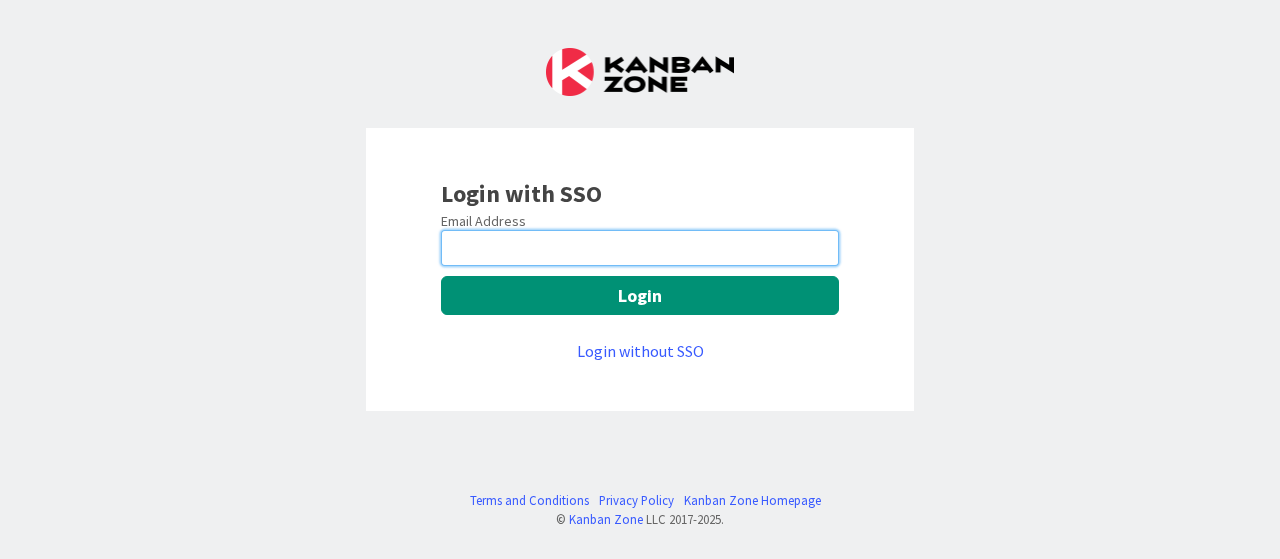 click at bounding box center [640, 248] 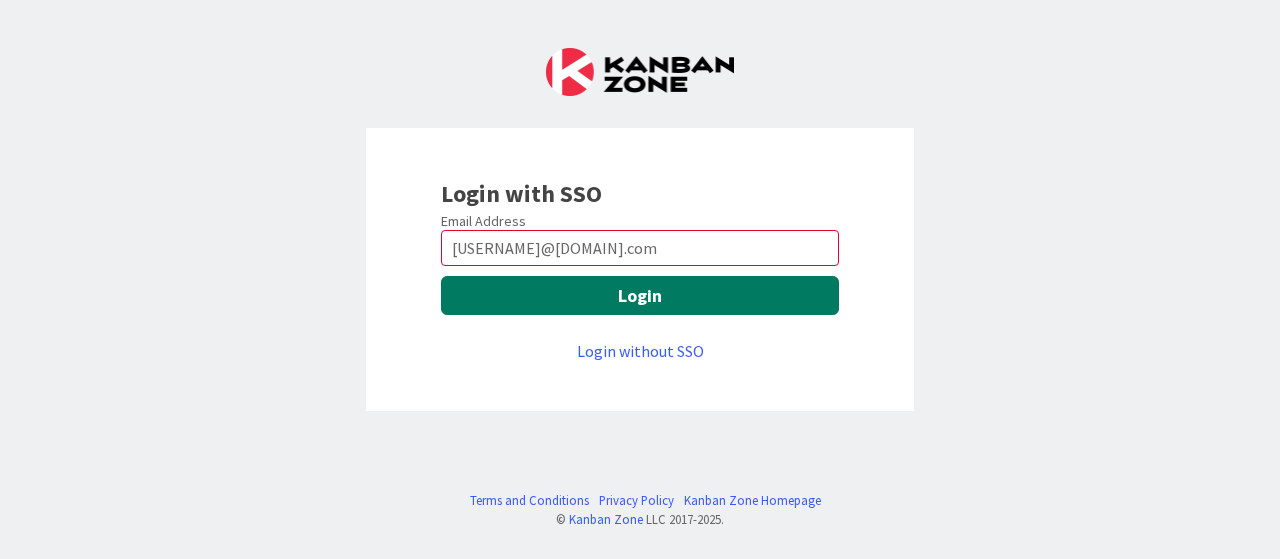 click on "Login" at bounding box center [640, 295] 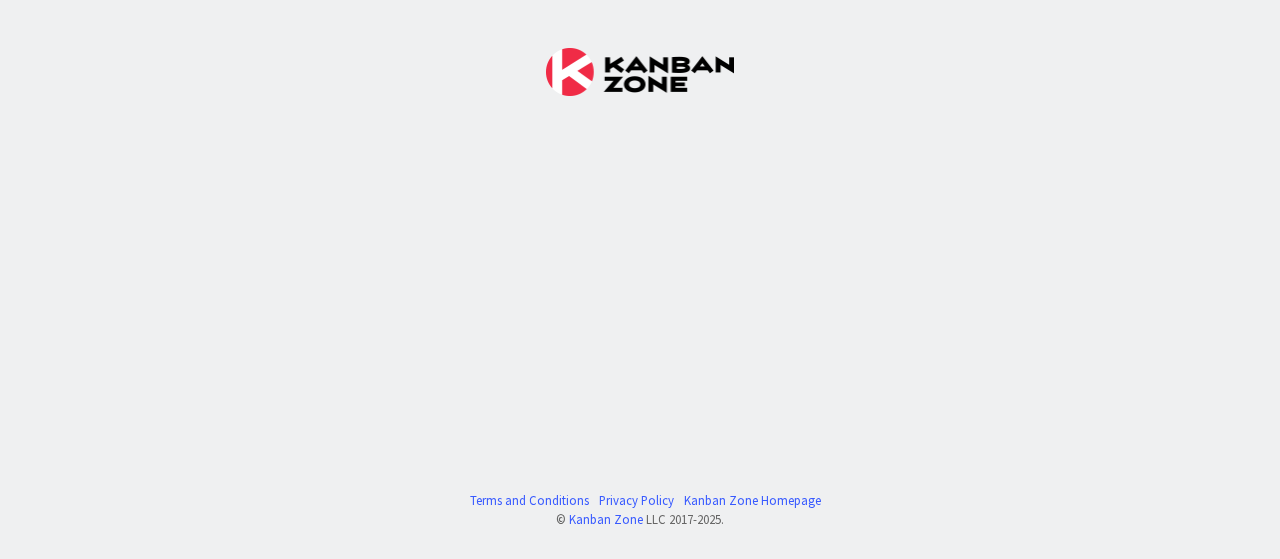 scroll, scrollTop: 0, scrollLeft: 0, axis: both 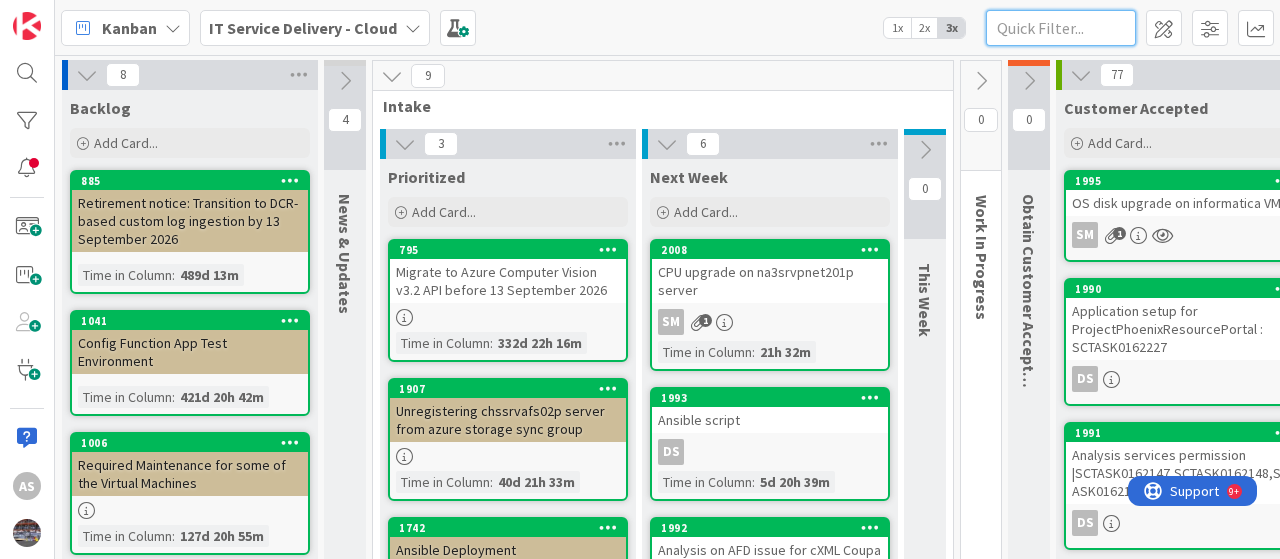 click at bounding box center [1061, 28] 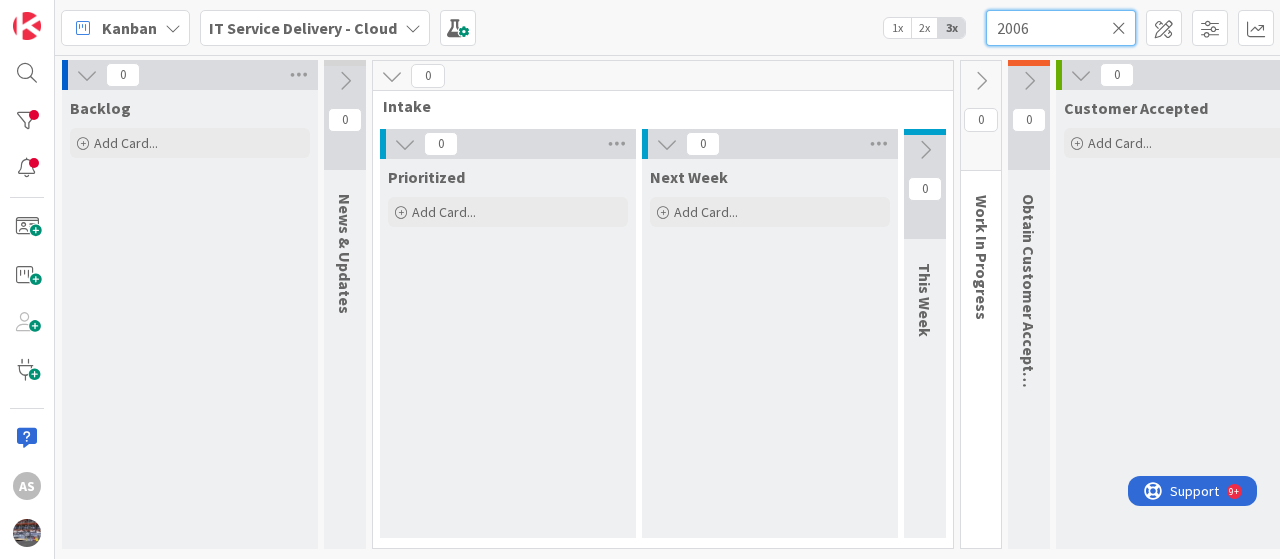 type on "2006" 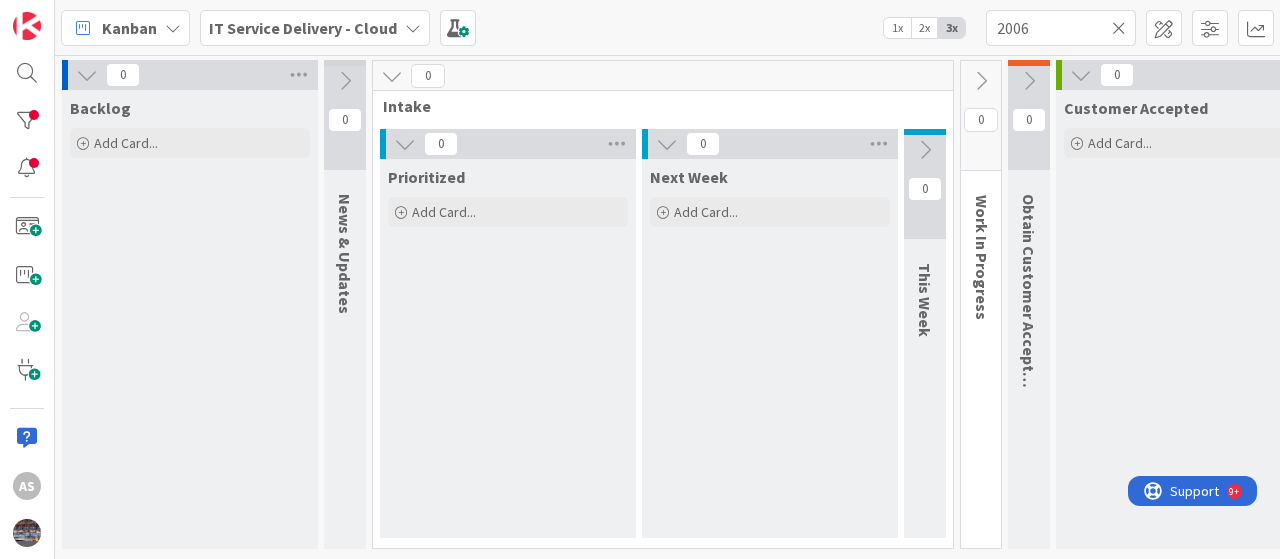 click at bounding box center [413, 28] 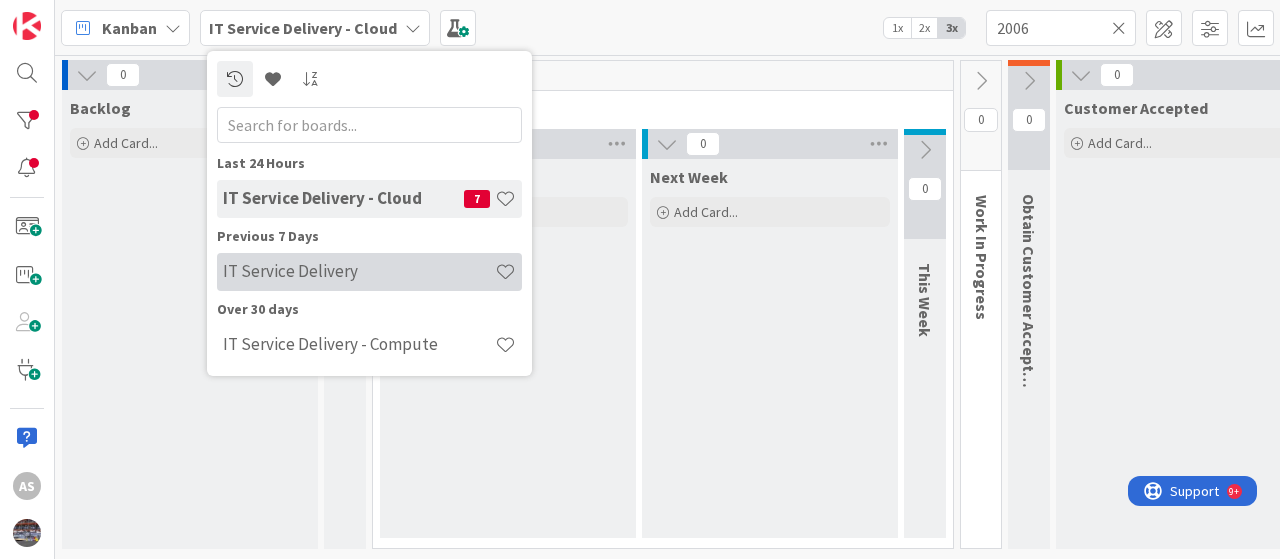 click on "IT Service Delivery" at bounding box center [369, 272] 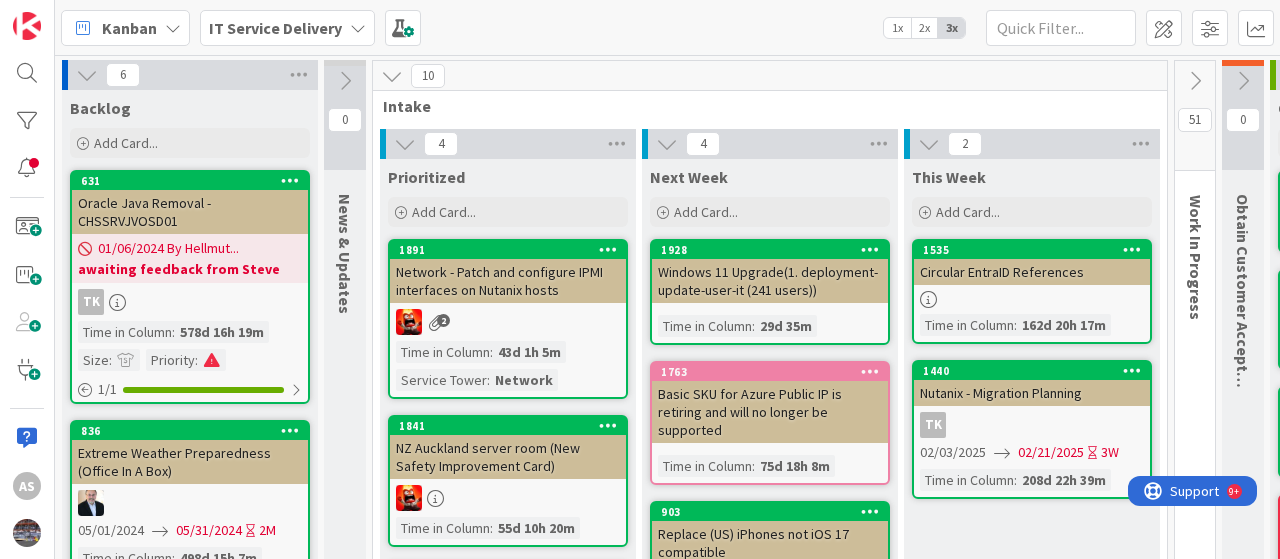 scroll, scrollTop: 0, scrollLeft: 0, axis: both 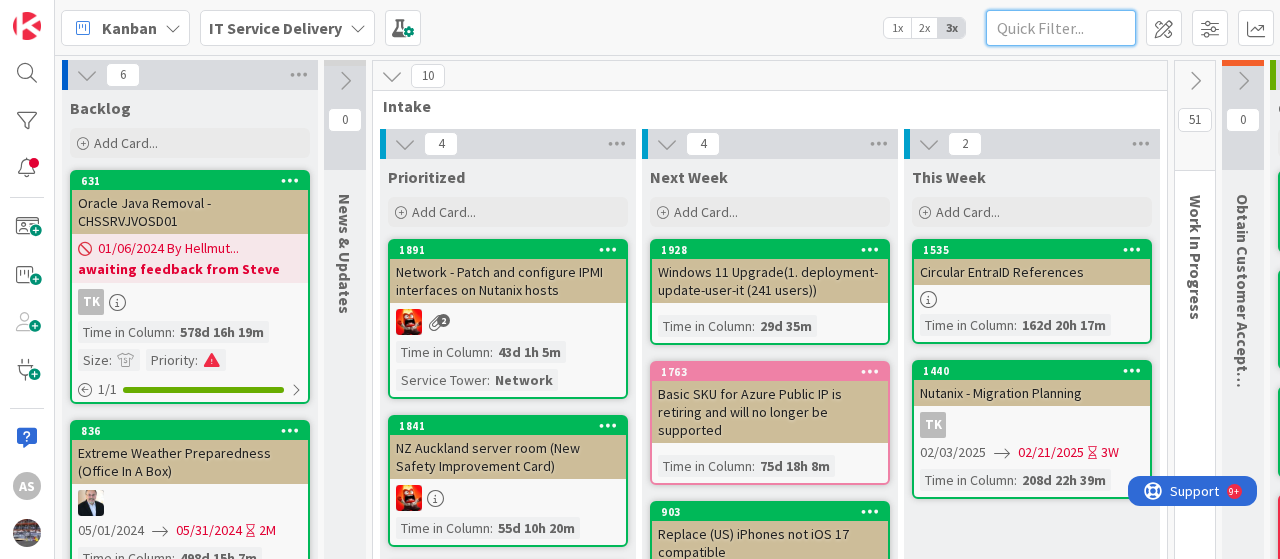 click at bounding box center (1061, 28) 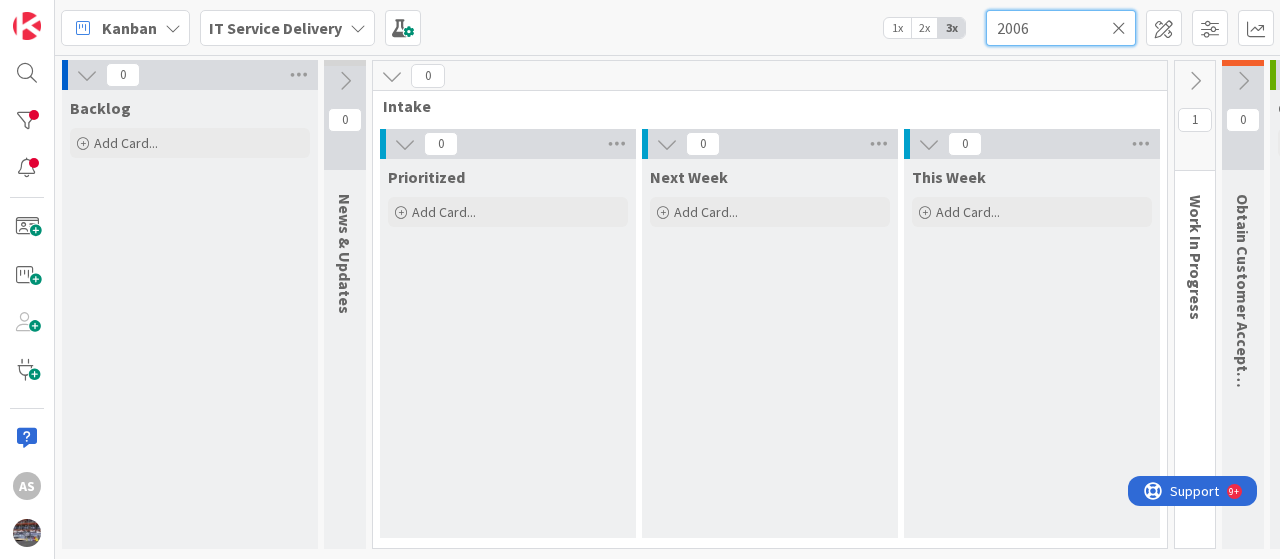 type on "2006" 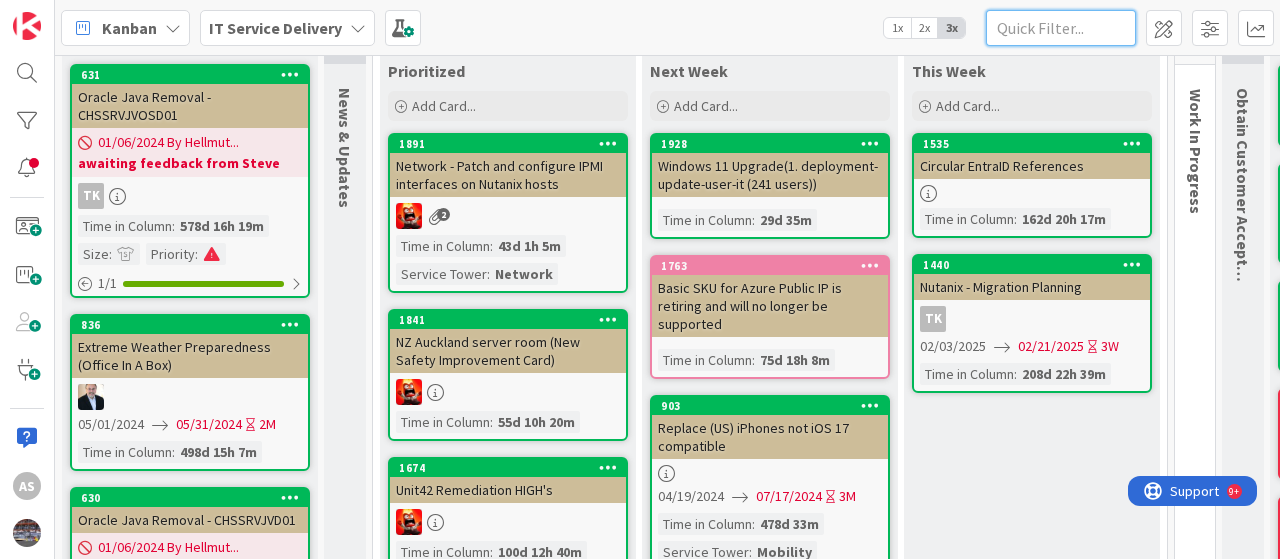 scroll, scrollTop: 0, scrollLeft: 0, axis: both 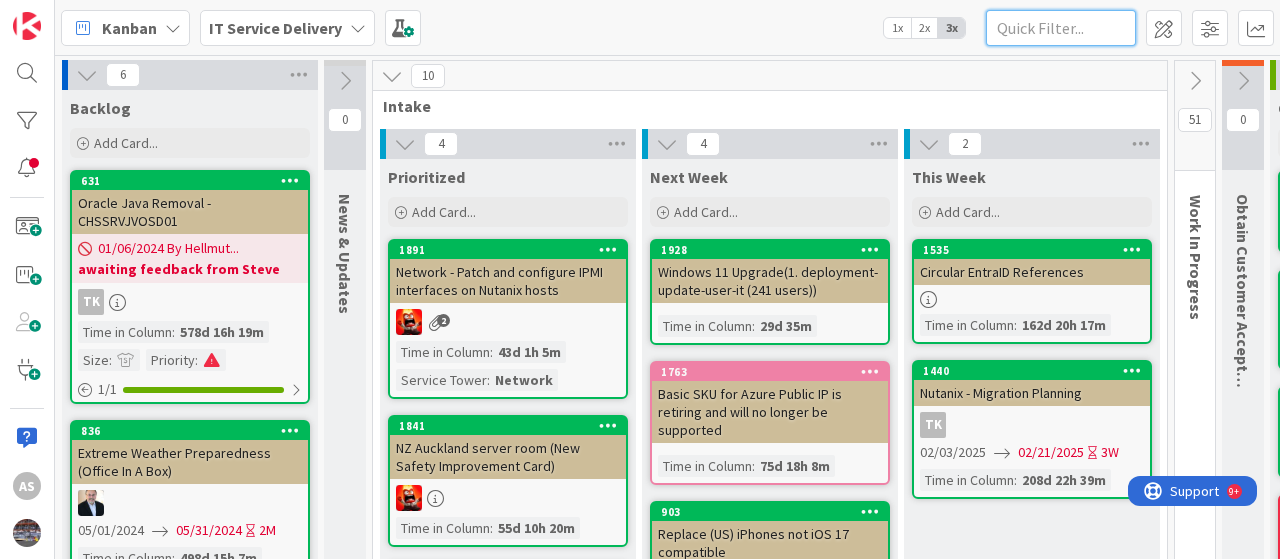 type 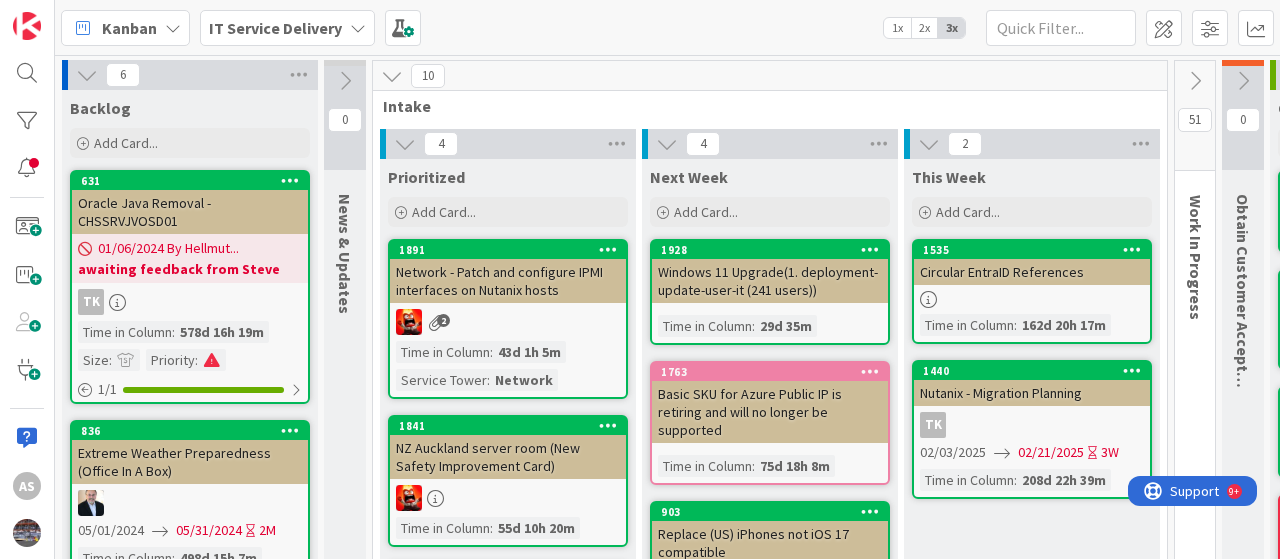 click at bounding box center [392, 76] 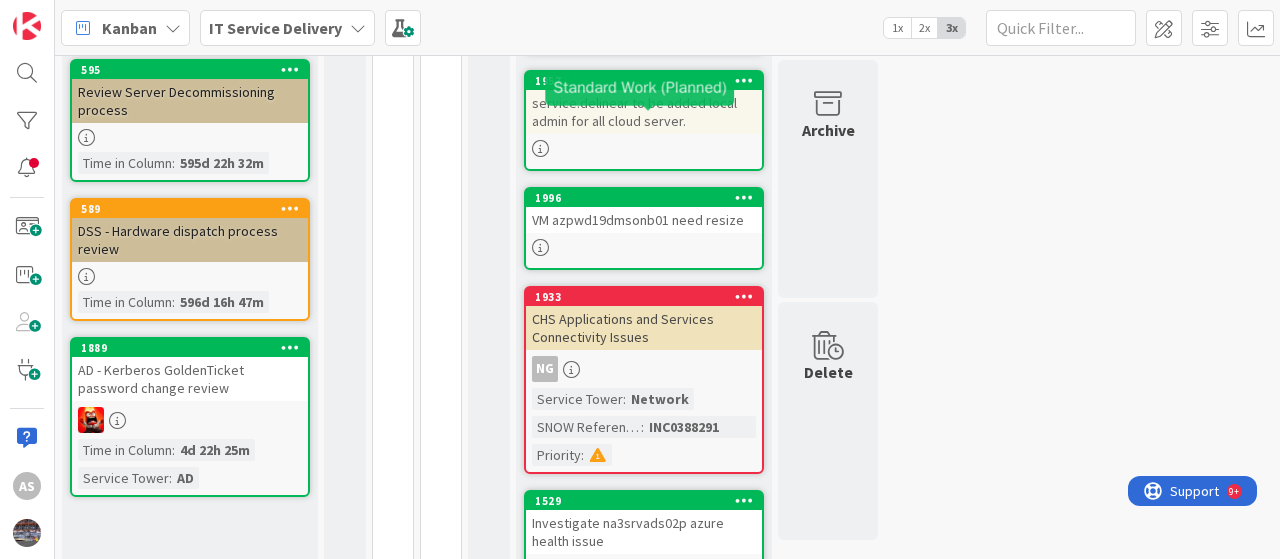 scroll, scrollTop: 871, scrollLeft: 0, axis: vertical 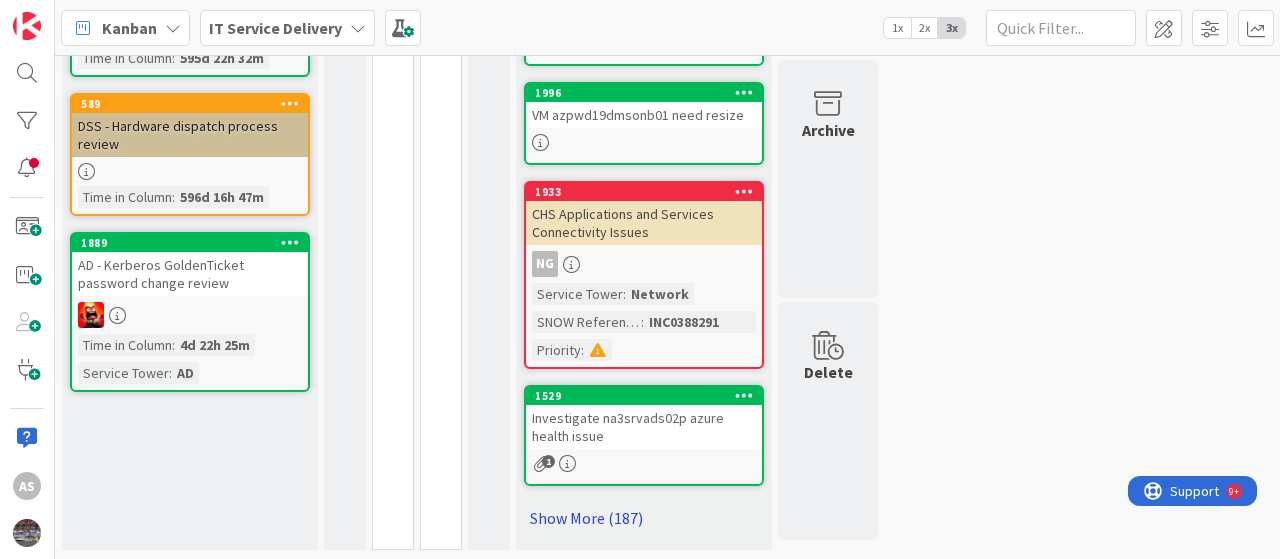 click on "Show More (187)" at bounding box center [644, 518] 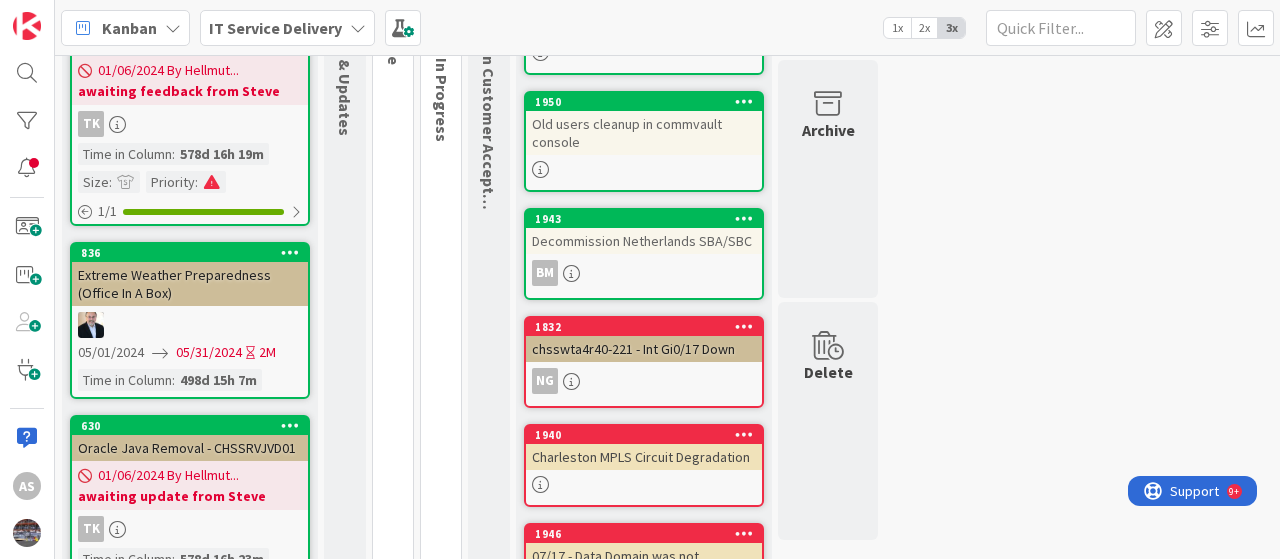 scroll, scrollTop: 0, scrollLeft: 0, axis: both 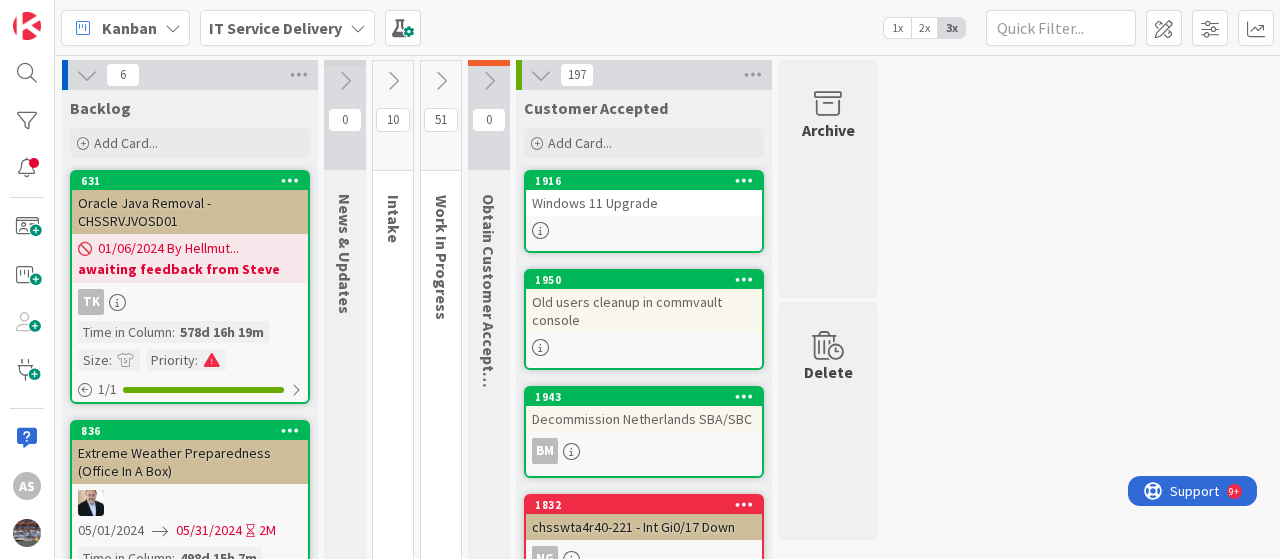 click on "Work In Progress" at bounding box center (445, 257) 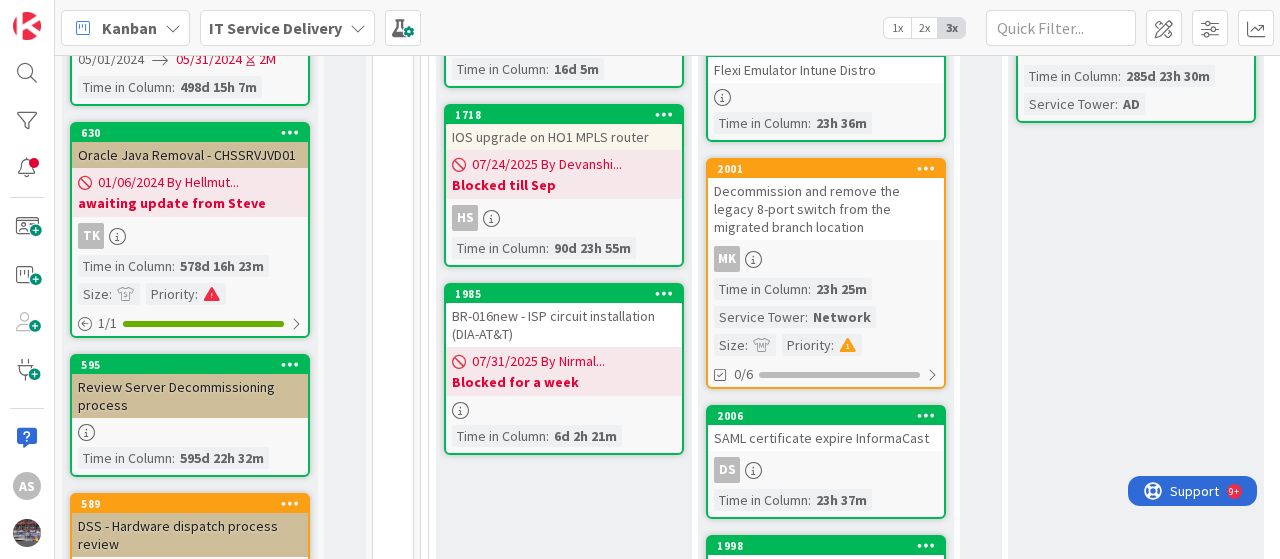 scroll, scrollTop: 500, scrollLeft: 0, axis: vertical 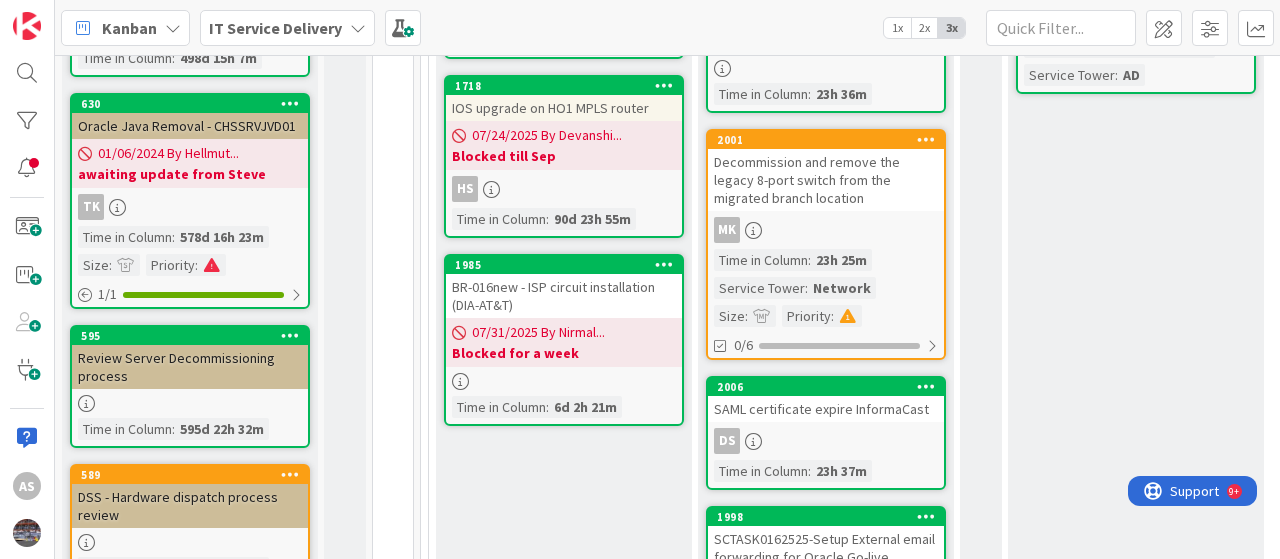 click on "SAML certificate expire InformaCast" at bounding box center (826, 409) 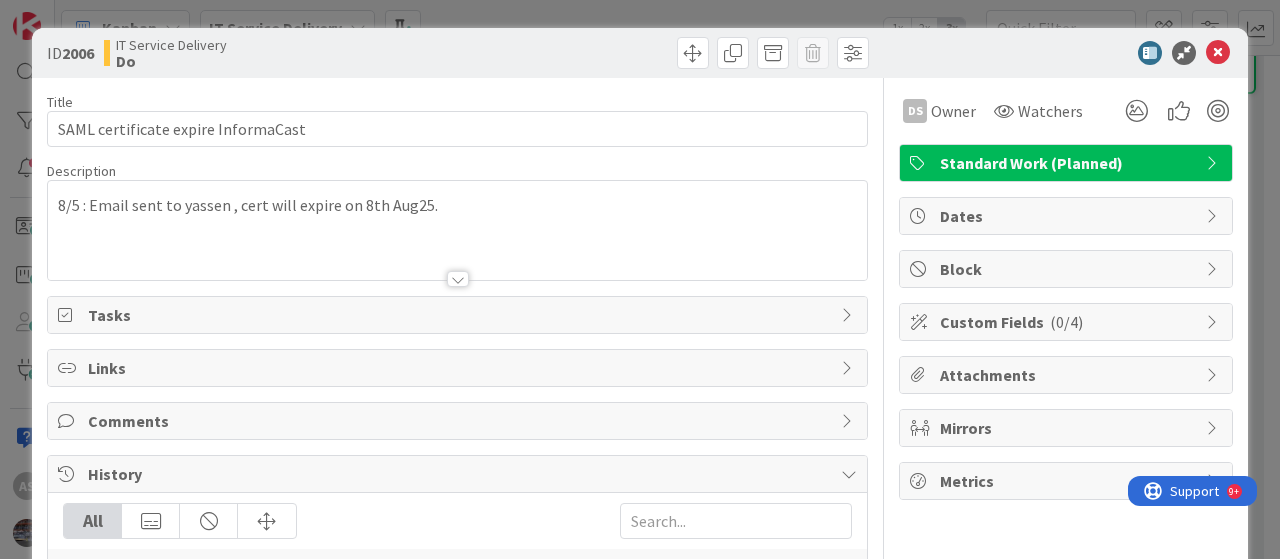 scroll, scrollTop: 0, scrollLeft: 0, axis: both 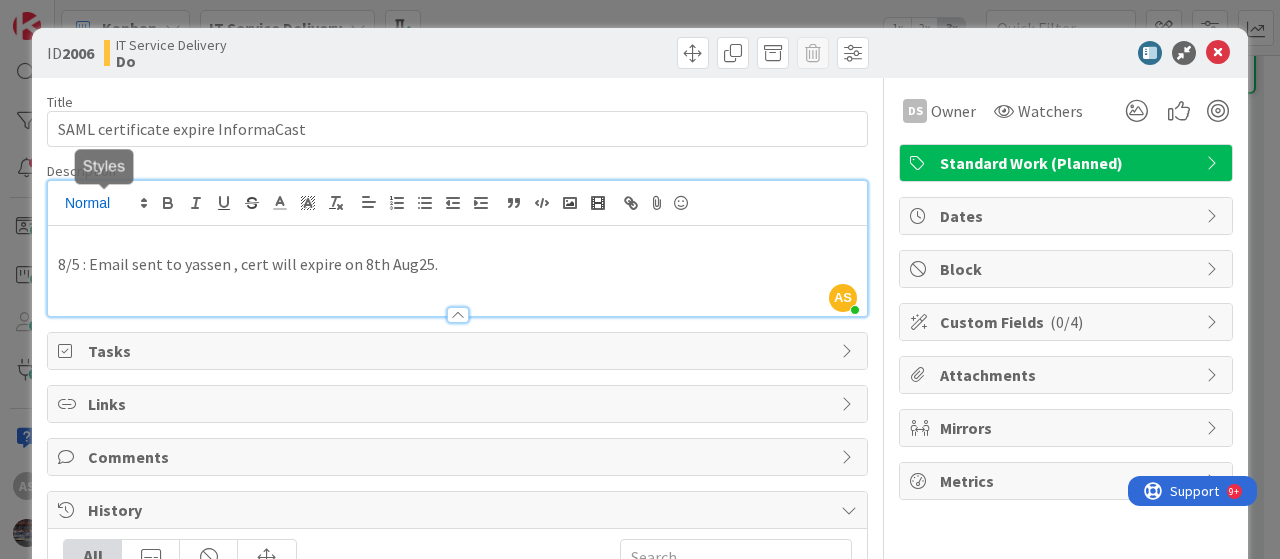 type 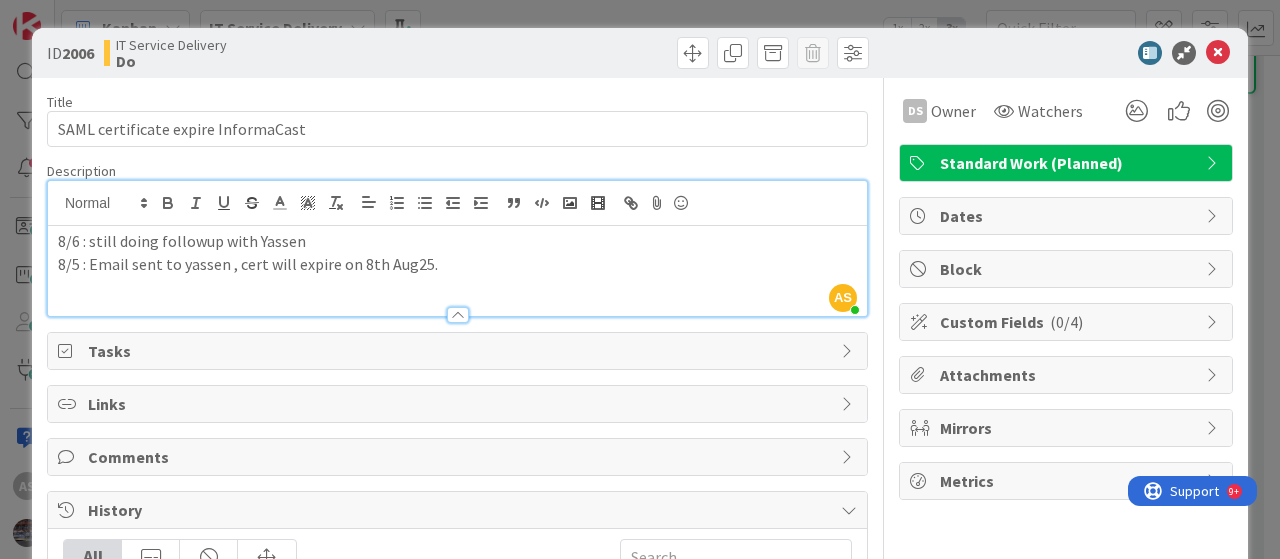 click on "8/6 : still doing followup with Yassen" at bounding box center (457, 241) 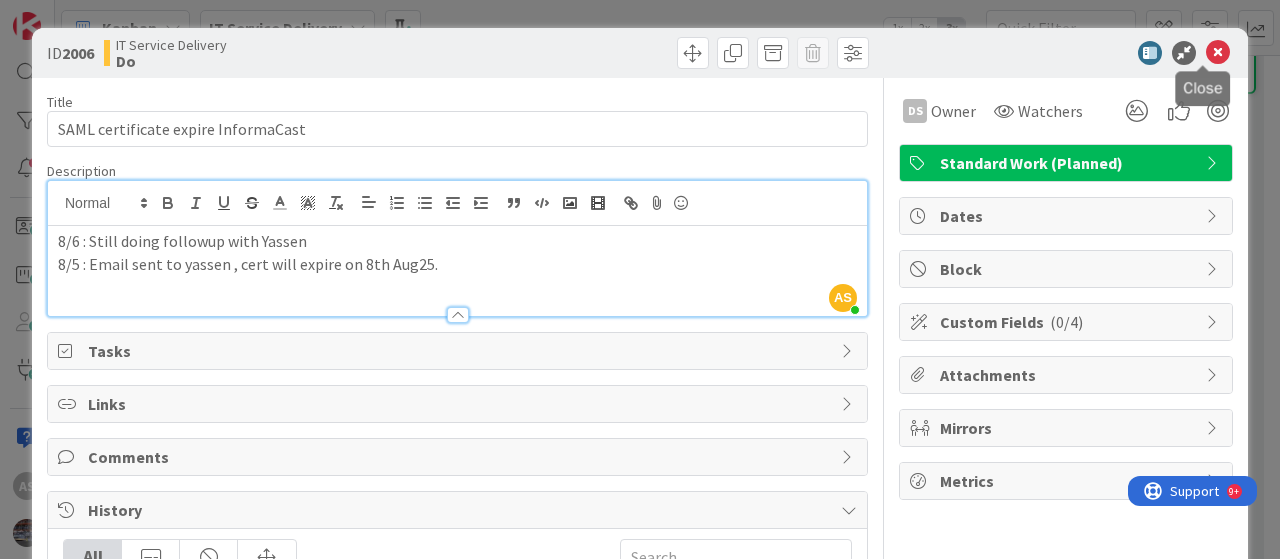 click at bounding box center [1218, 53] 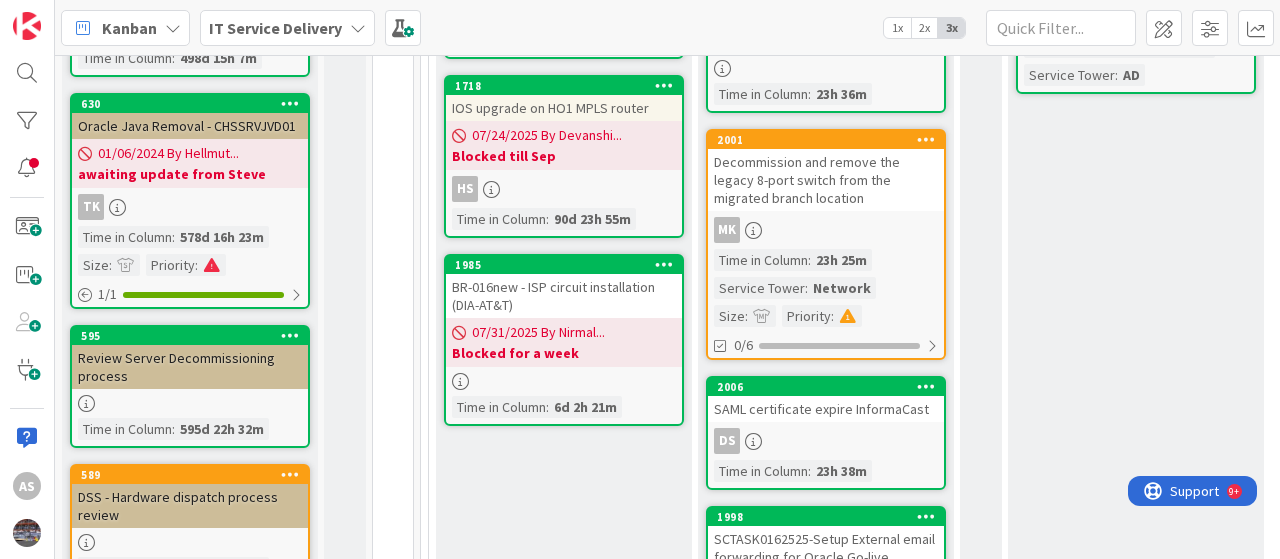 scroll, scrollTop: 0, scrollLeft: 0, axis: both 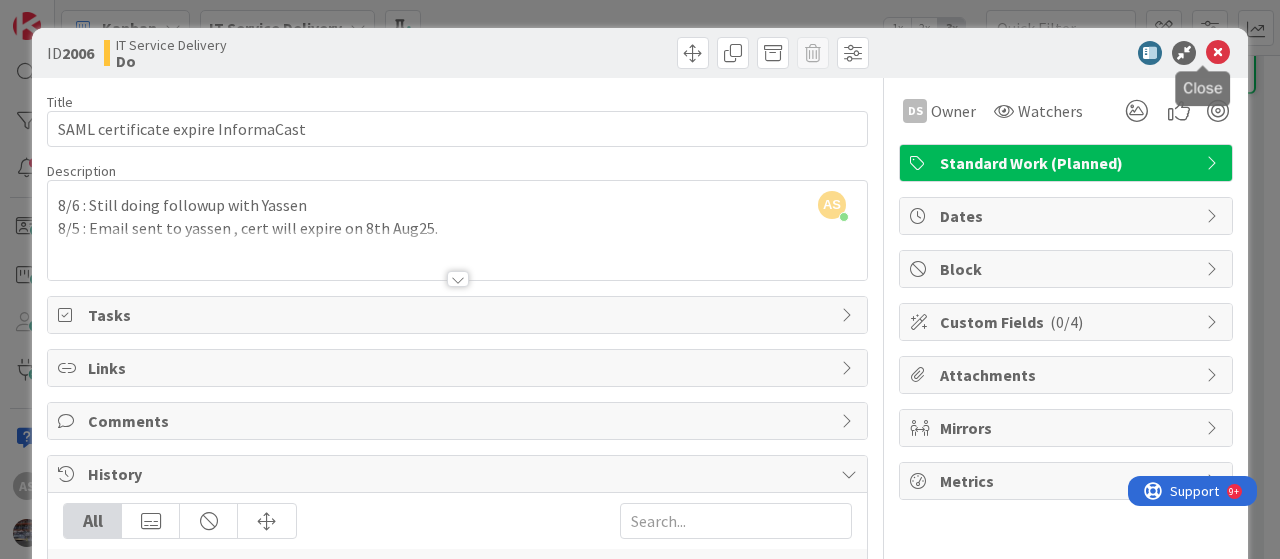 click at bounding box center (1218, 53) 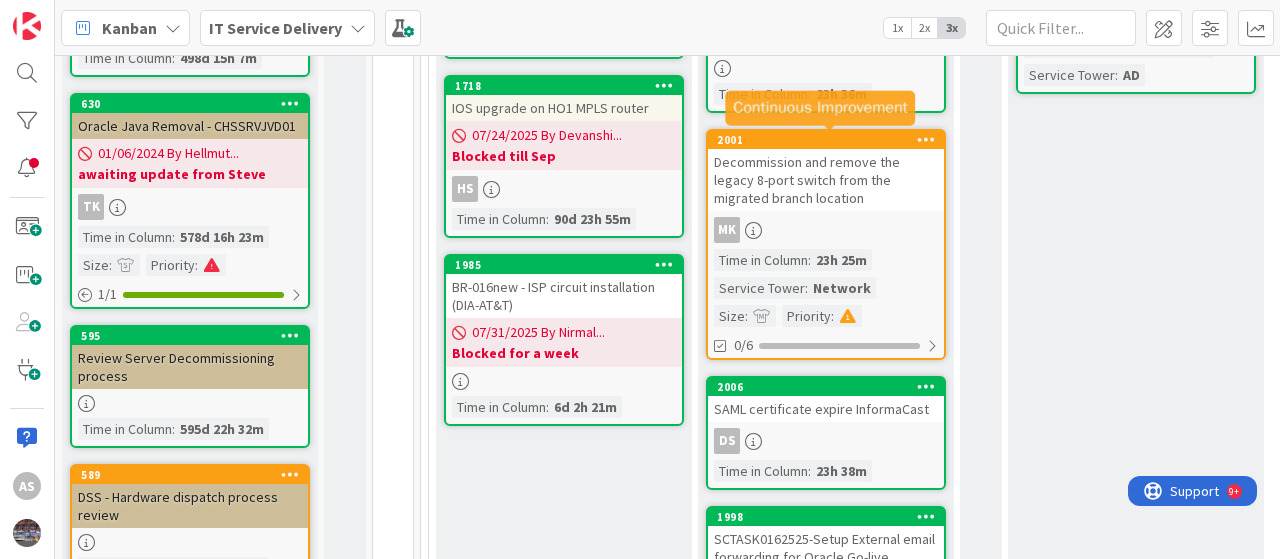 scroll, scrollTop: 0, scrollLeft: 0, axis: both 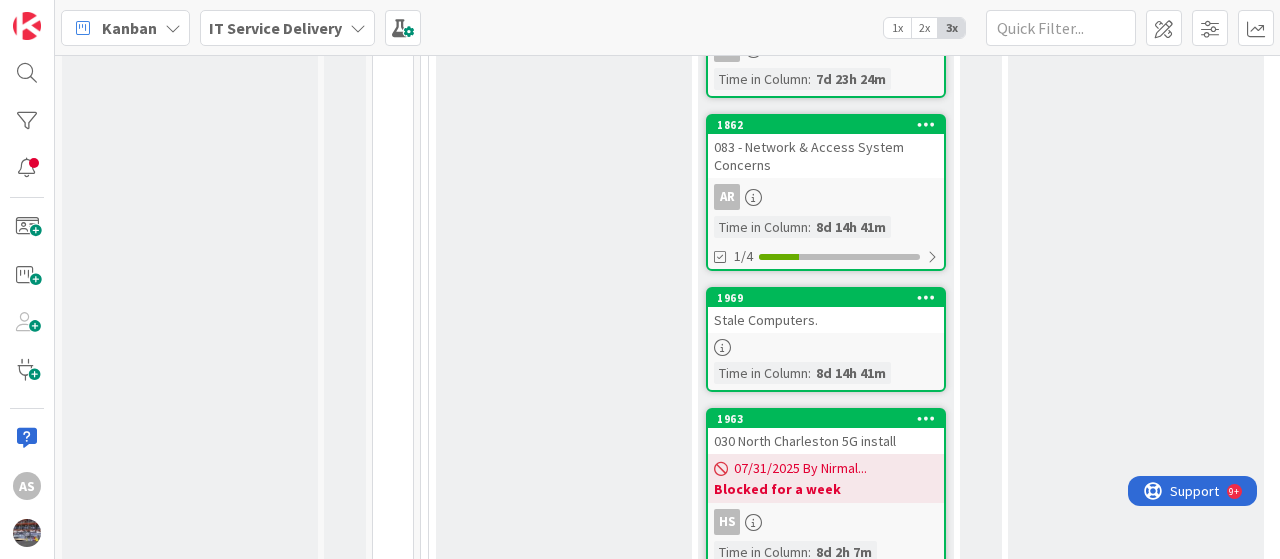 click at bounding box center (826, 347) 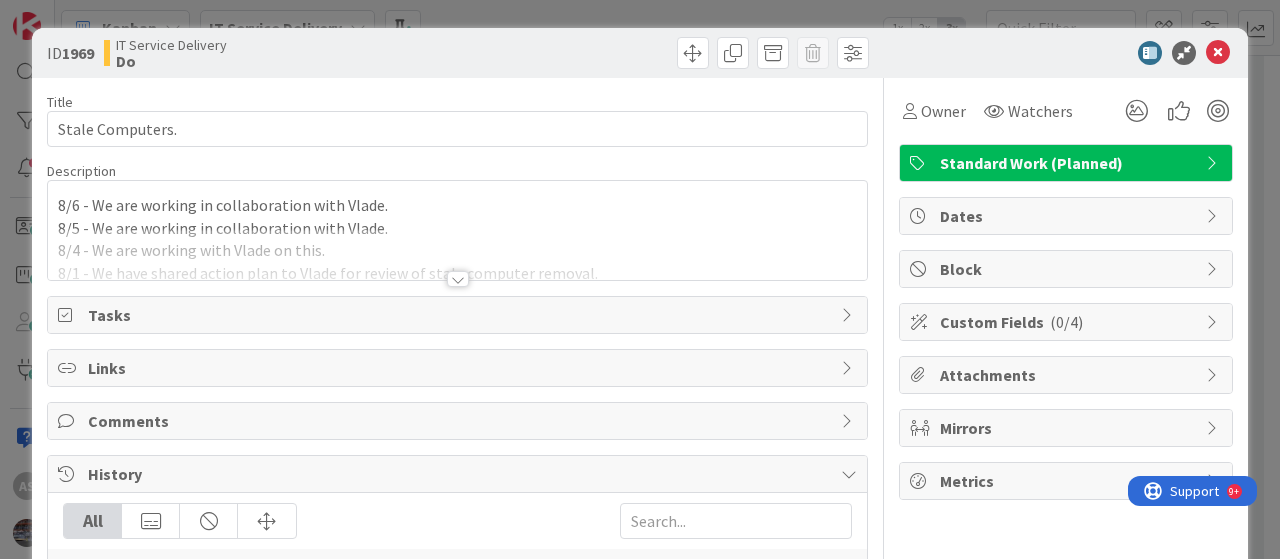 scroll, scrollTop: 0, scrollLeft: 0, axis: both 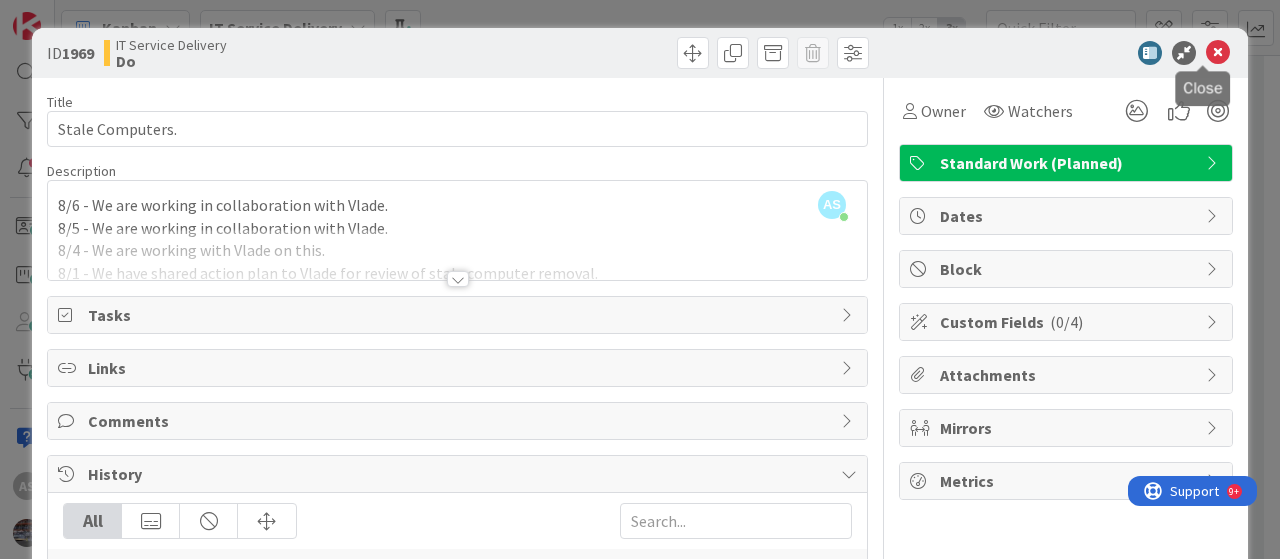 click at bounding box center [1218, 53] 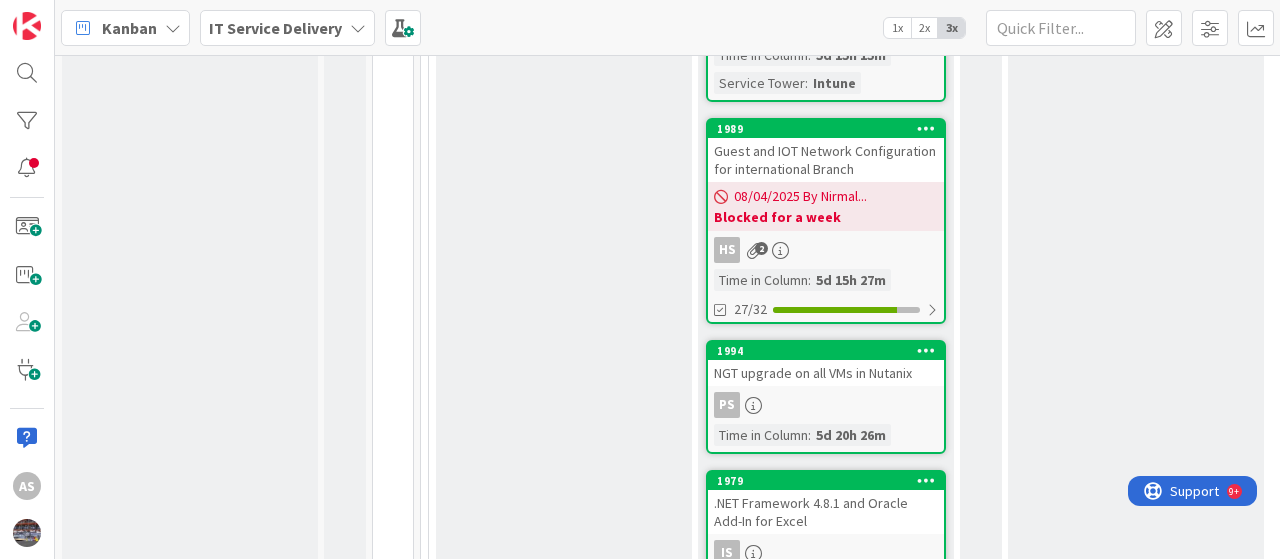 scroll, scrollTop: 1502, scrollLeft: 0, axis: vertical 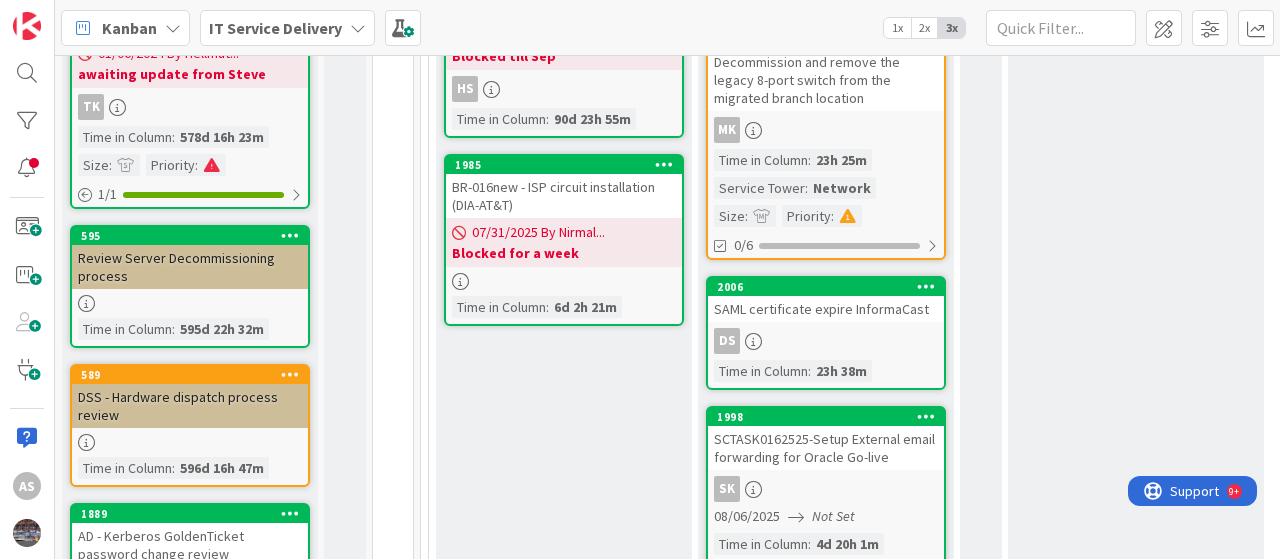 click on "DS" at bounding box center [826, 341] 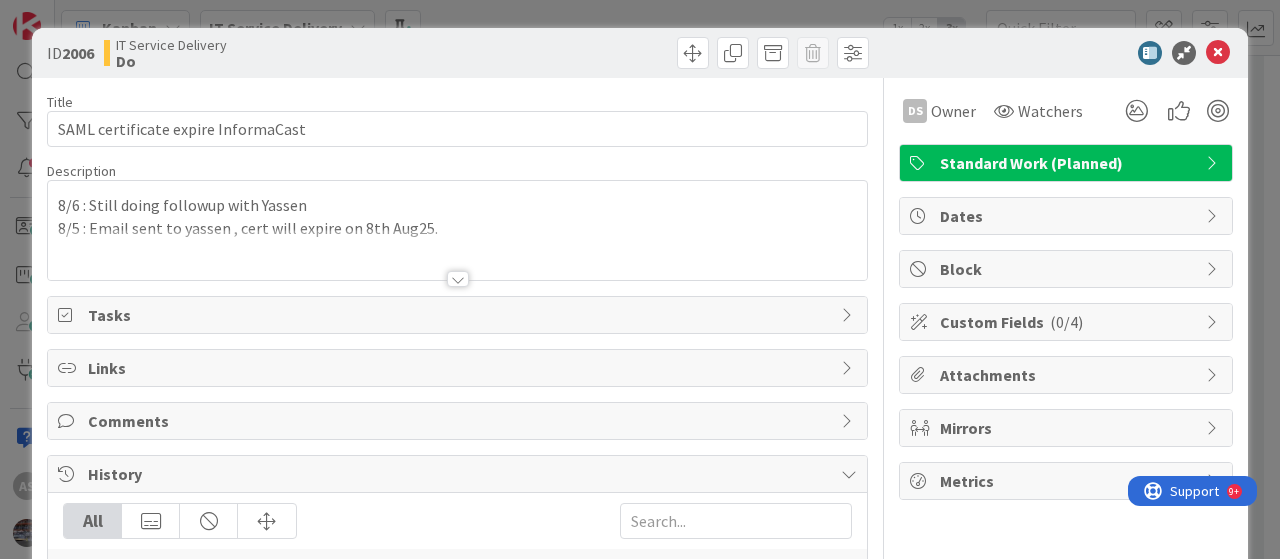 scroll, scrollTop: 0, scrollLeft: 0, axis: both 